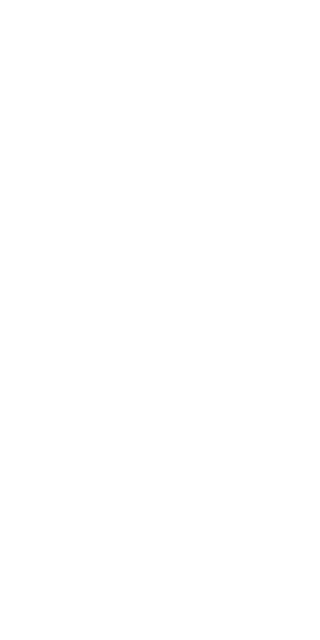 scroll, scrollTop: 0, scrollLeft: 0, axis: both 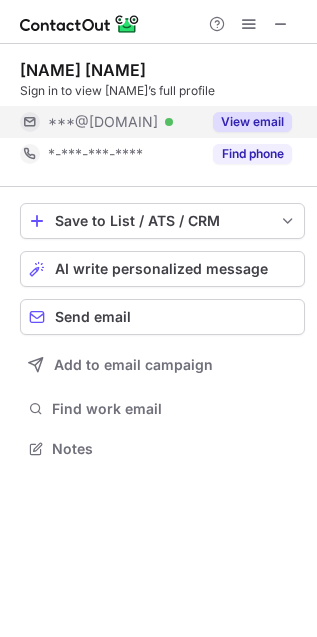 click on "***@hotmail.com Verified" at bounding box center (124, 122) 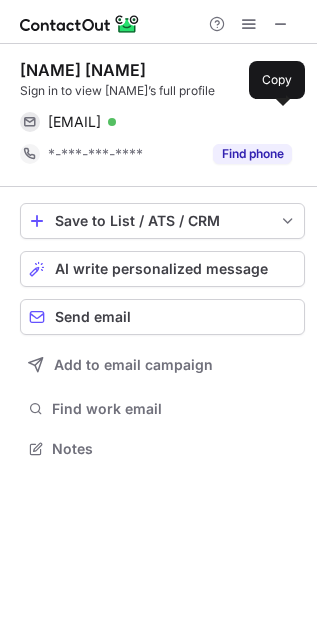 click on "alexp1111@hotmail.com" at bounding box center [74, 122] 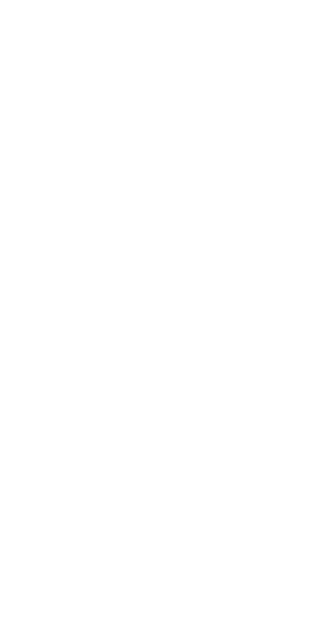 scroll, scrollTop: 0, scrollLeft: 0, axis: both 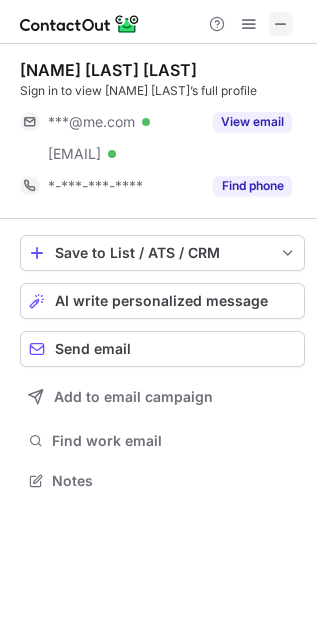 click at bounding box center [281, 24] 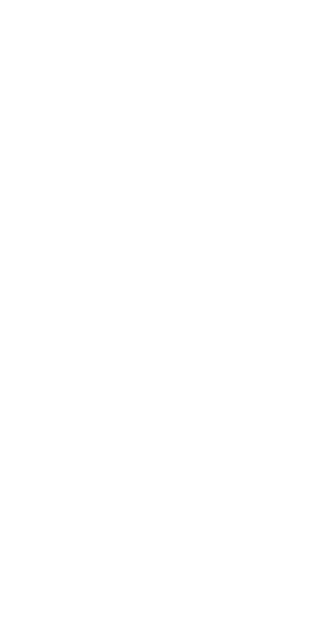 scroll, scrollTop: 0, scrollLeft: 0, axis: both 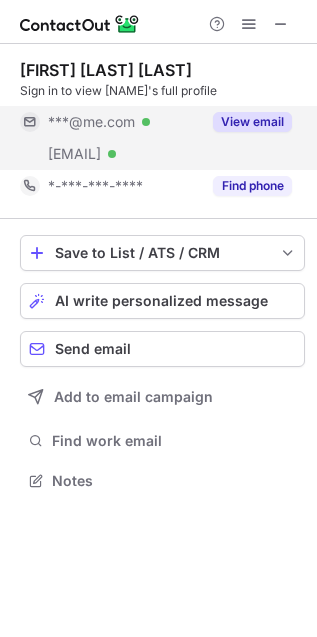 click on "[EMAIL] Verified" at bounding box center (124, 122) 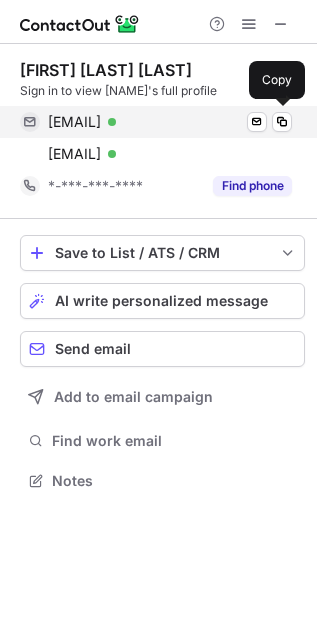 click on "[EMAIL]" at bounding box center (74, 122) 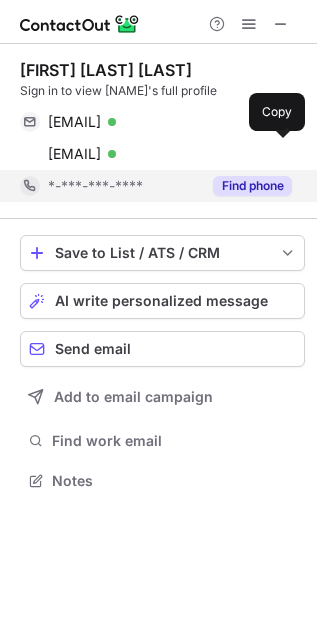 drag, startPoint x: 121, startPoint y: 153, endPoint x: 140, endPoint y: 170, distance: 25.495098 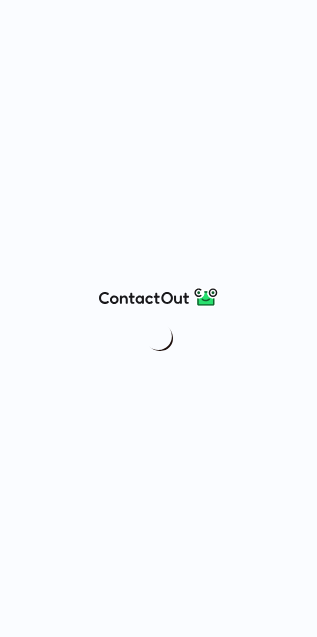scroll, scrollTop: 0, scrollLeft: 0, axis: both 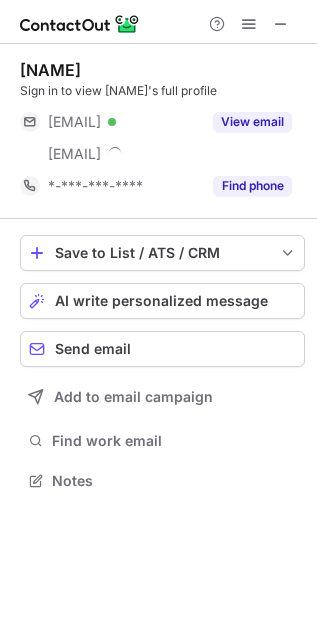 click on "Help & Support" at bounding box center [158, 22] 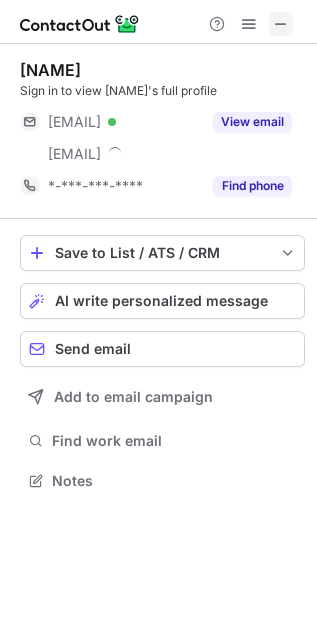 click at bounding box center [281, 24] 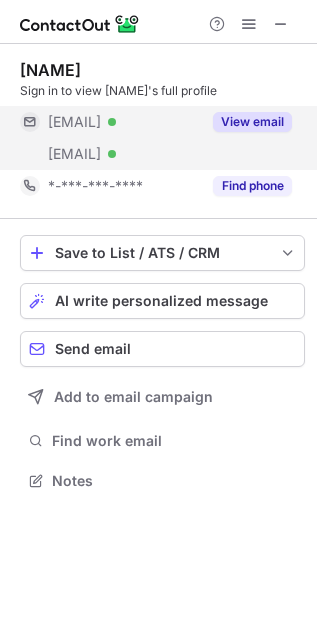 click on "View email" at bounding box center (246, 122) 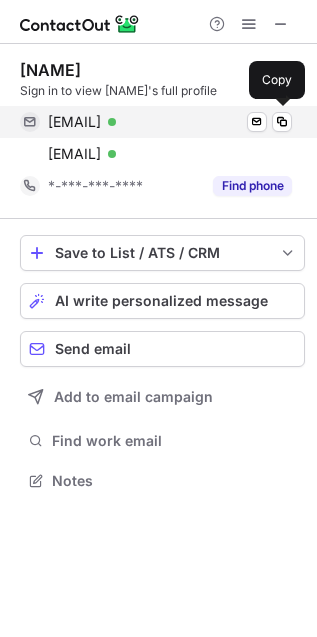 click on "alice.nieuwboer@faber.kuleuven.be" at bounding box center (74, 122) 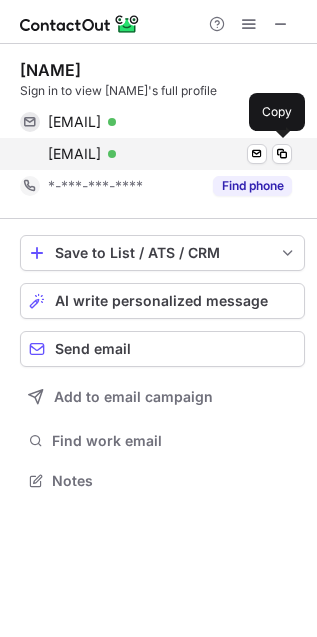 click on "alice.nieuwboer@med.kuleuven.be" at bounding box center (74, 154) 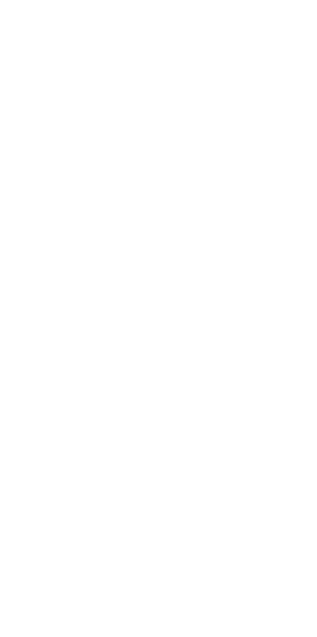scroll, scrollTop: 0, scrollLeft: 0, axis: both 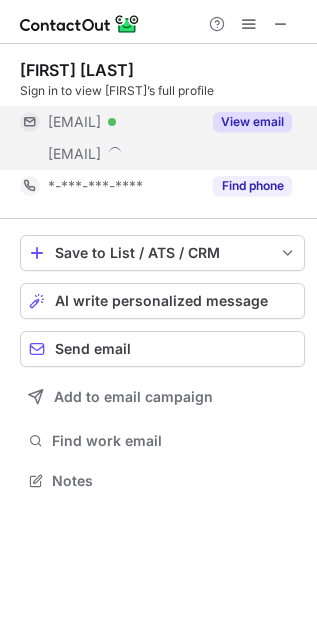 click on "View email" at bounding box center (252, 122) 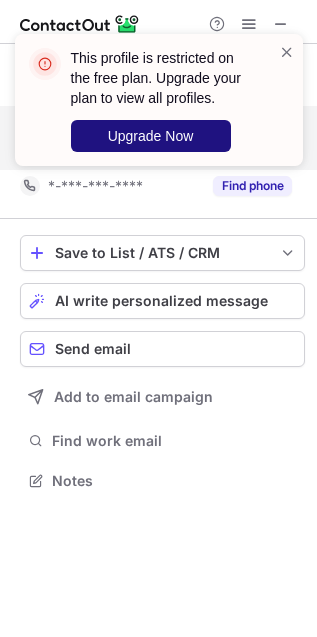 click on "Upgrade Now" at bounding box center [151, 136] 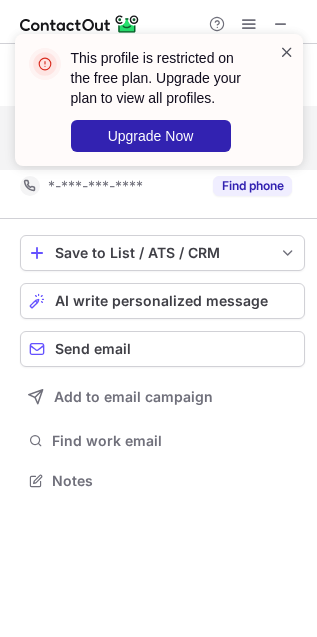 click at bounding box center (287, 52) 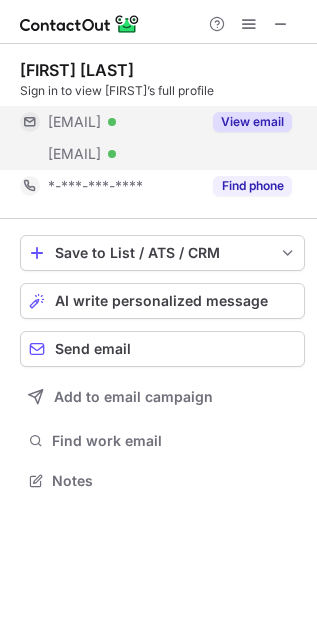 click at bounding box center (249, 24) 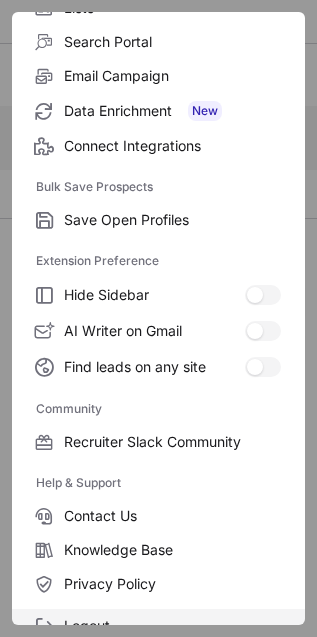 scroll, scrollTop: 270, scrollLeft: 0, axis: vertical 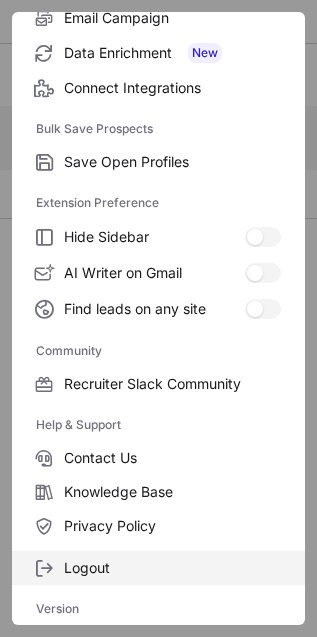click on "Logout" at bounding box center [158, 568] 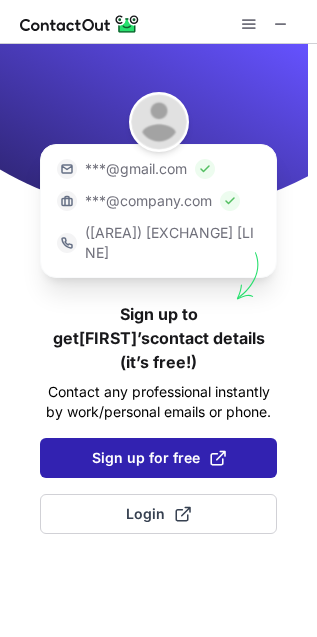 click on "Sign up for free" at bounding box center [158, 458] 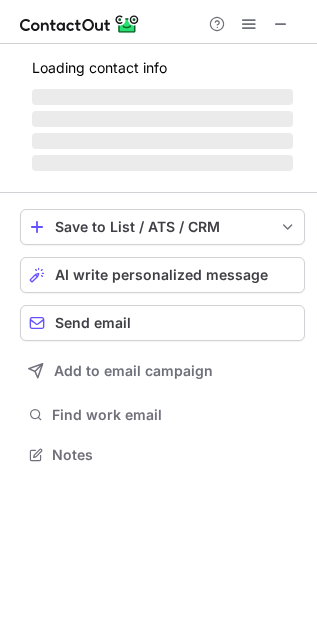 scroll, scrollTop: 10, scrollLeft: 9, axis: both 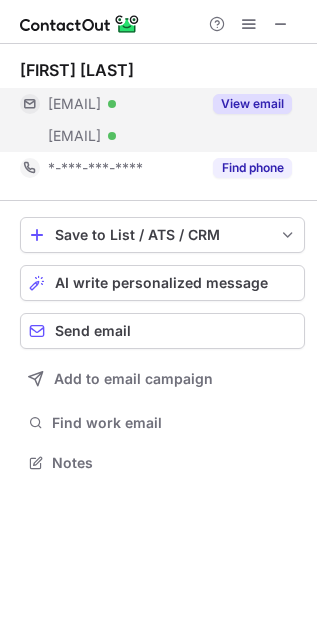 click on "View email" at bounding box center (246, 104) 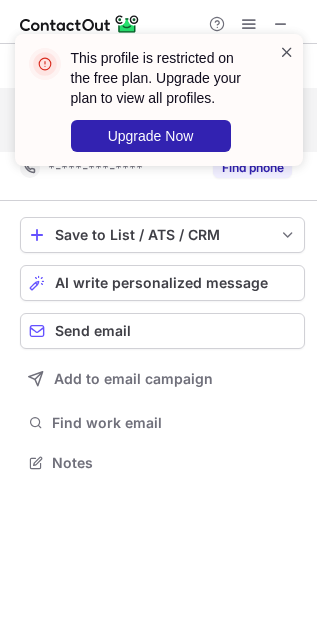 click at bounding box center [287, 52] 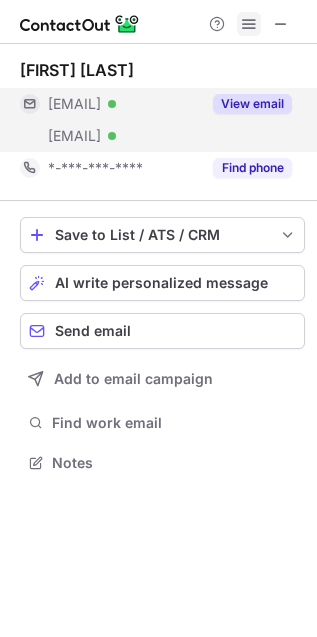 click at bounding box center [249, 24] 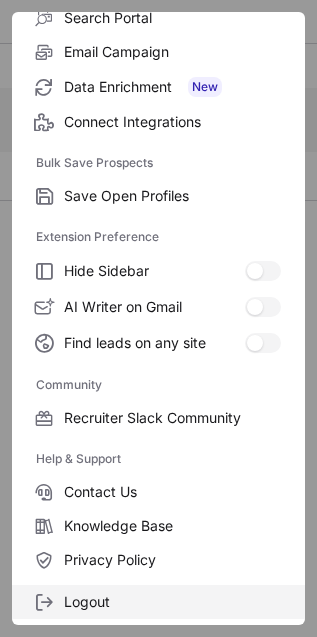 scroll, scrollTop: 270, scrollLeft: 0, axis: vertical 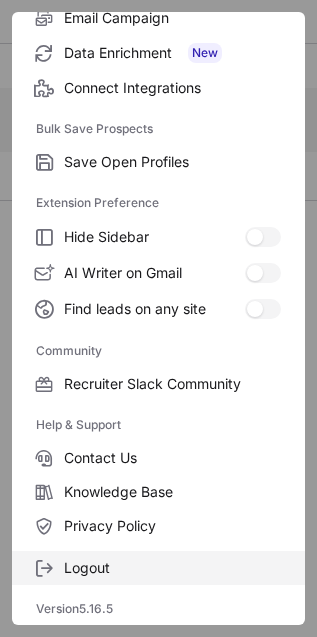 click on "Logout" at bounding box center (158, 568) 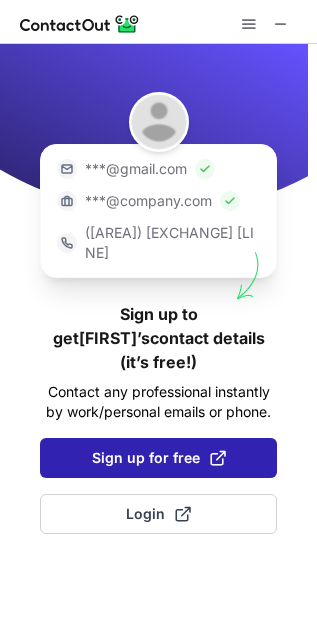 click on "Sign up for free" at bounding box center [159, 458] 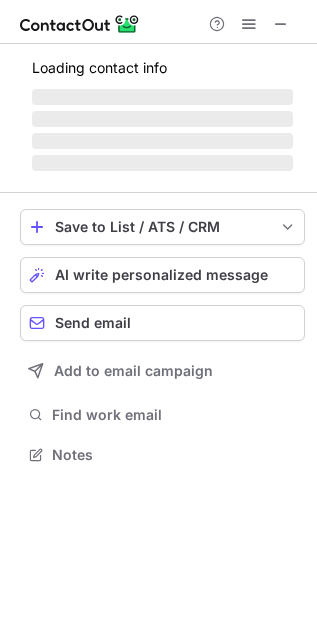 scroll, scrollTop: 10, scrollLeft: 9, axis: both 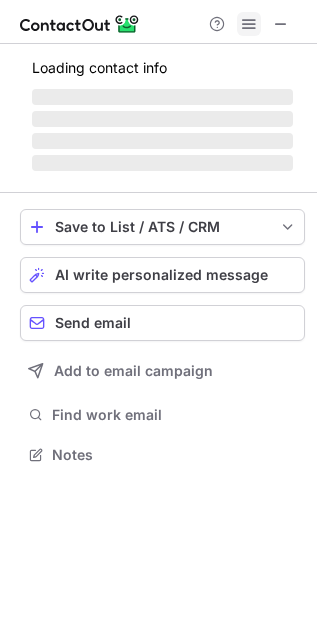 click at bounding box center (249, 24) 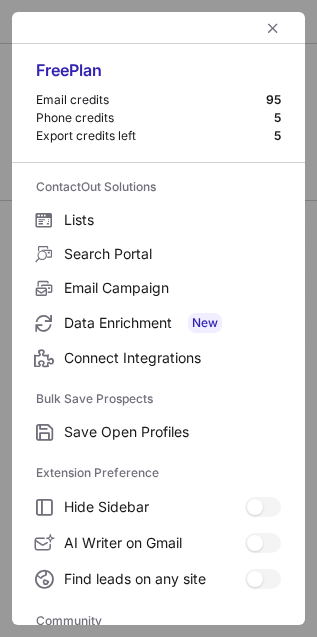 scroll, scrollTop: 9, scrollLeft: 9, axis: both 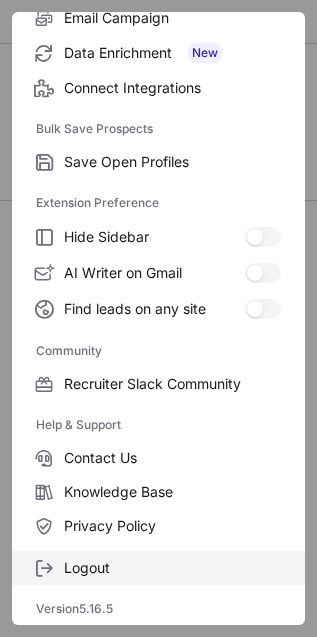 click on "Logout" at bounding box center [172, 162] 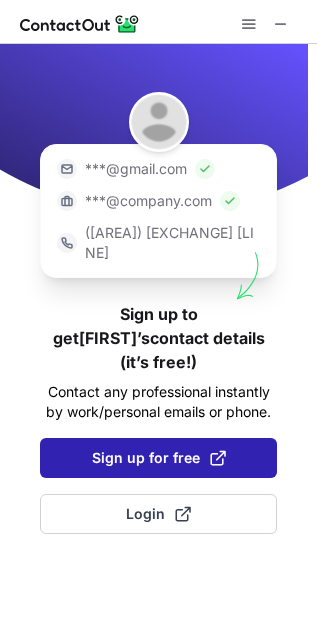 click on "Sign up for free" at bounding box center (159, 458) 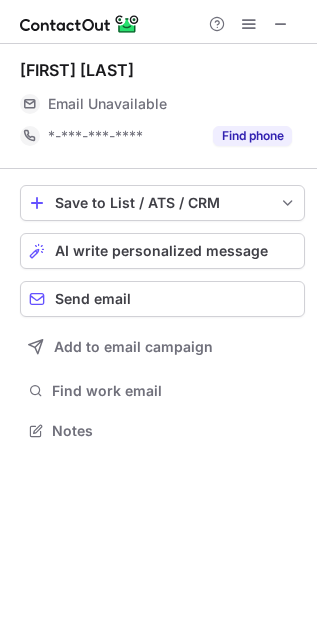 scroll, scrollTop: 10, scrollLeft: 9, axis: both 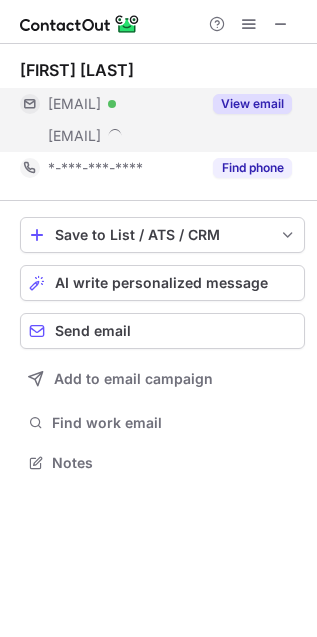 click on "***@yahoo.com Verified" at bounding box center [110, 104] 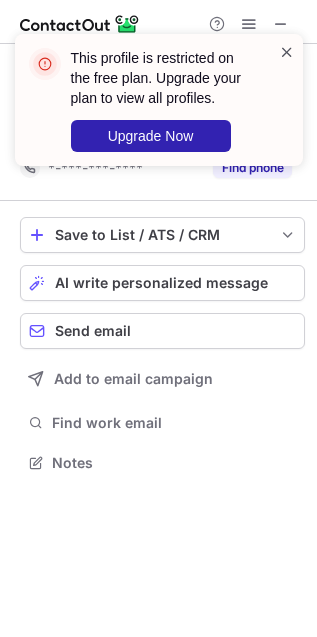 click at bounding box center (287, 52) 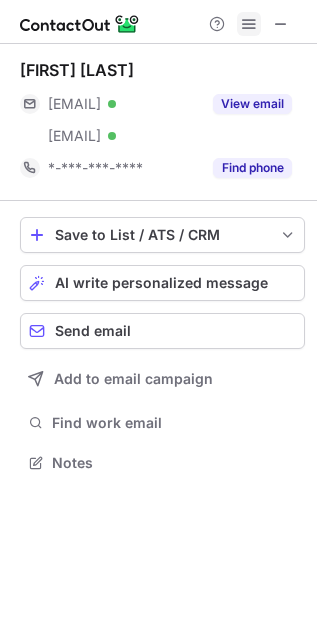 click at bounding box center [249, 24] 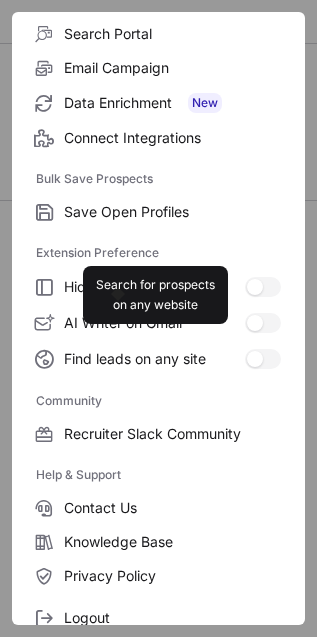 scroll, scrollTop: 270, scrollLeft: 0, axis: vertical 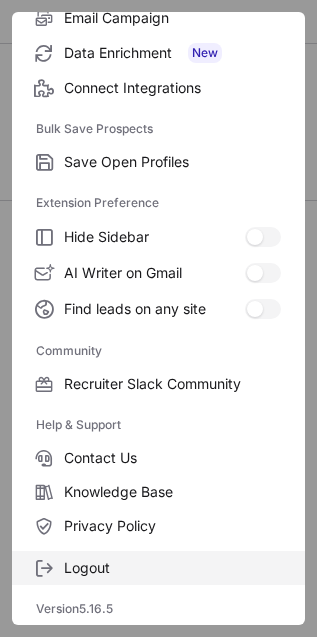click on "Logout" at bounding box center [172, 162] 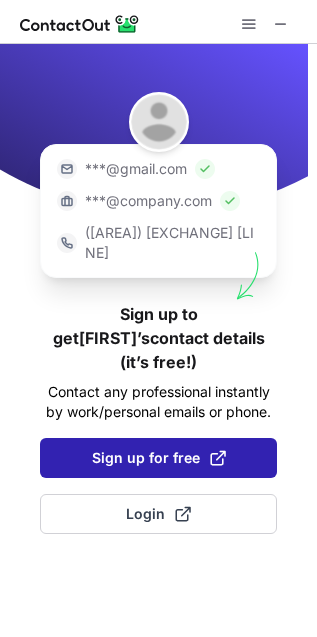 click on "Sign up for free" at bounding box center (158, 458) 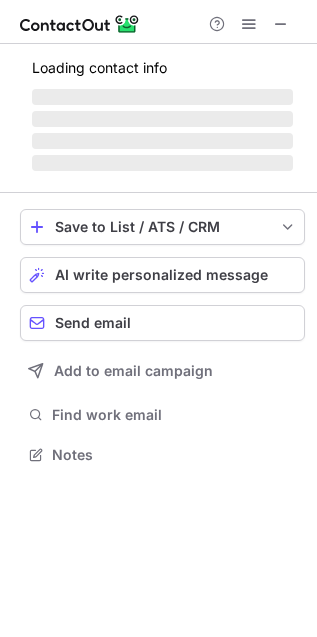 scroll, scrollTop: 10, scrollLeft: 9, axis: both 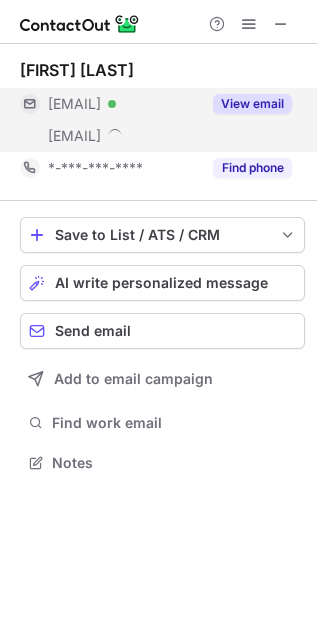 click on "View email" at bounding box center [246, 104] 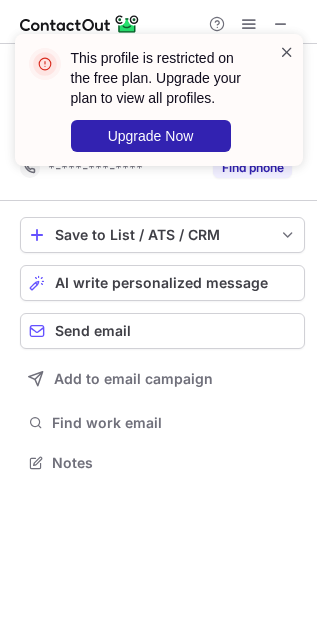 click at bounding box center (287, 52) 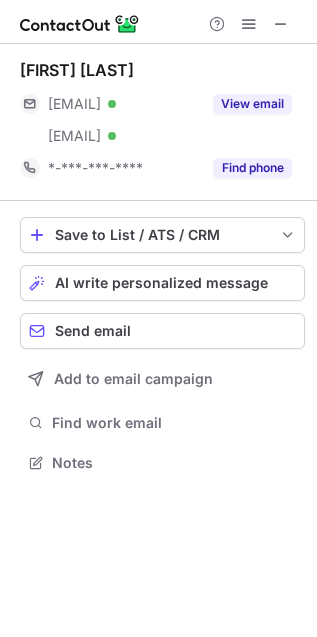 click on "This profile is restricted on the free plan. Upgrade your plan to view all profiles. Upgrade Now" at bounding box center [159, 34] 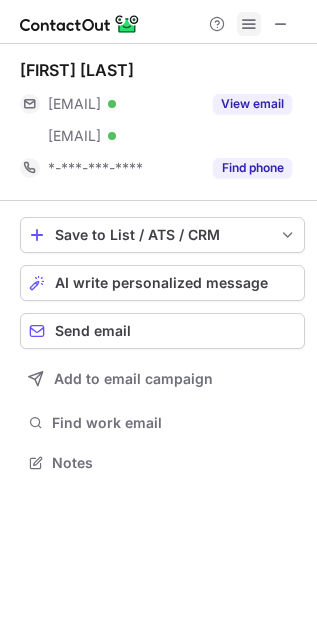 click at bounding box center (249, 24) 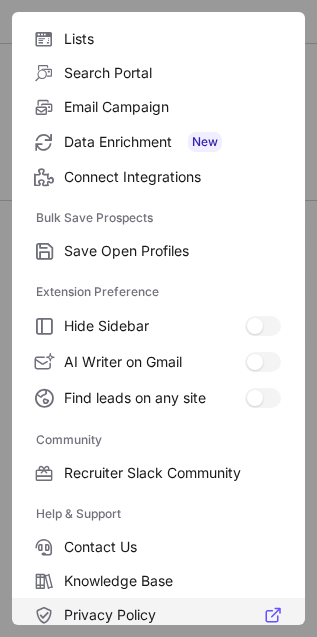 scroll, scrollTop: 270, scrollLeft: 0, axis: vertical 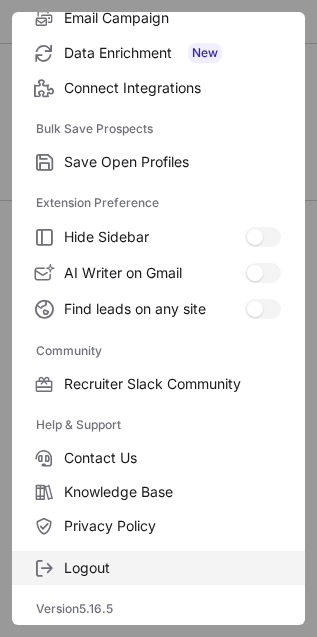 click on "Logout" at bounding box center [158, 568] 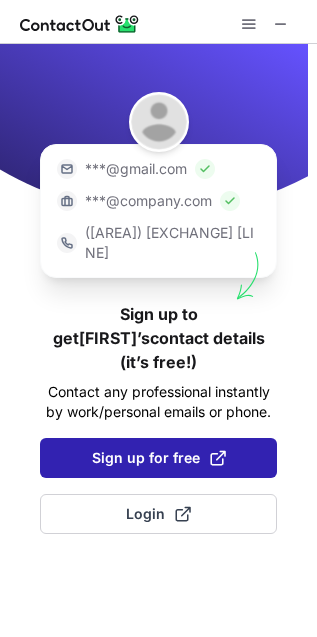 click on "Sign up for free" at bounding box center [159, 458] 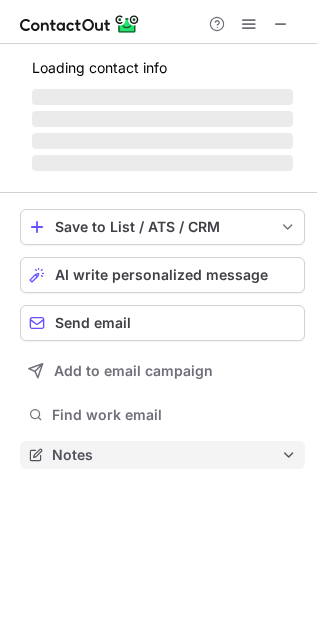 scroll, scrollTop: 10, scrollLeft: 9, axis: both 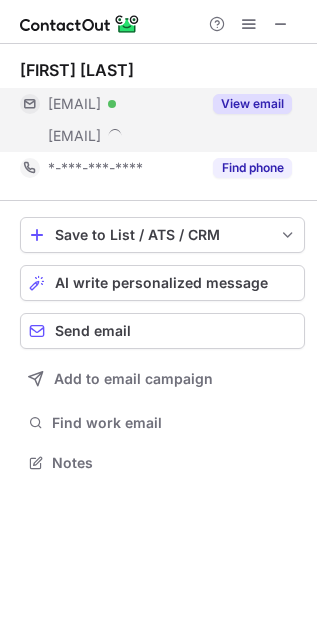 click on "View email" at bounding box center [246, 104] 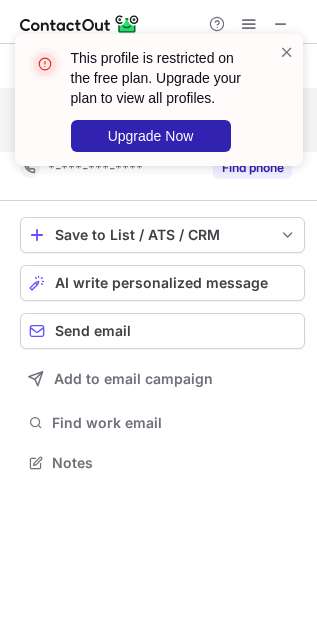 click on "This profile is restricted on the free plan. Upgrade your plan to view all profiles. Upgrade Now" at bounding box center (163, 100) 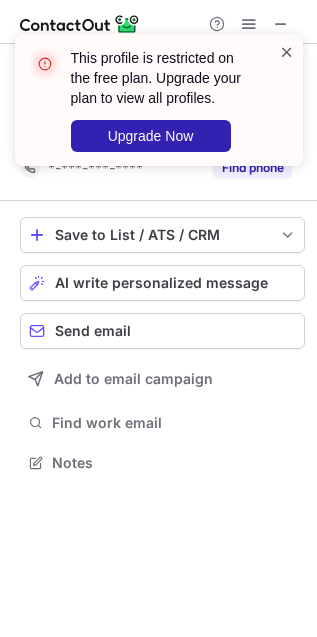 click at bounding box center (287, 52) 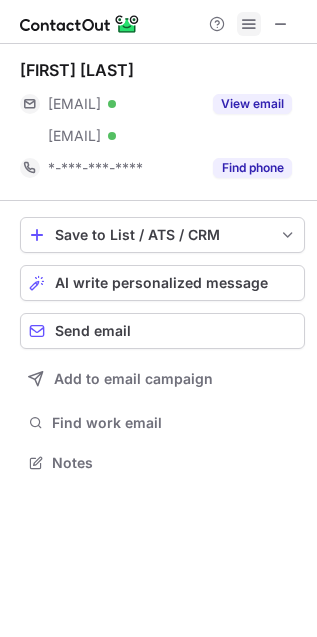 click at bounding box center (249, 24) 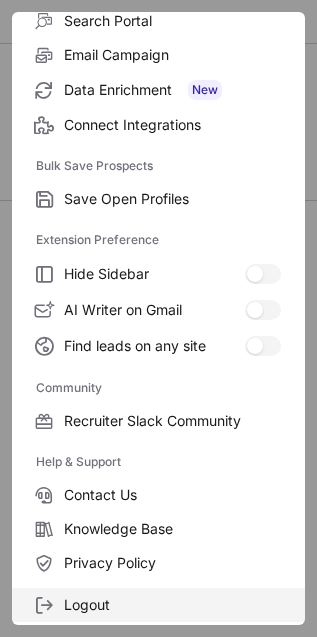 scroll, scrollTop: 270, scrollLeft: 0, axis: vertical 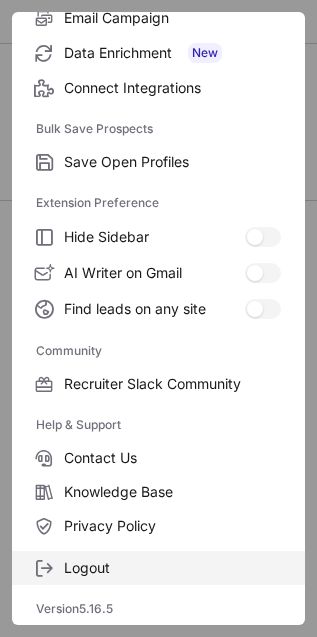 click on "Logout" at bounding box center (172, 162) 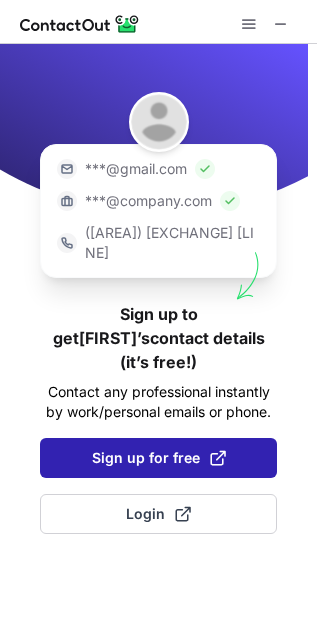 click on "Sign up for free" at bounding box center (158, 458) 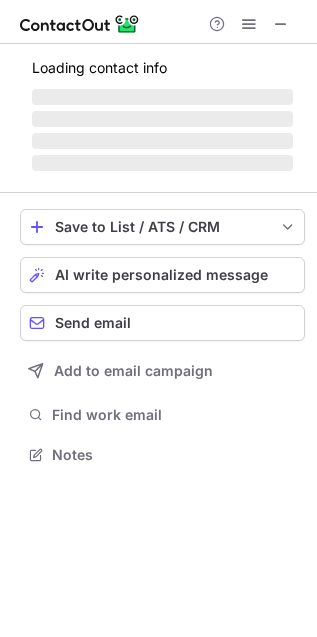 scroll, scrollTop: 10, scrollLeft: 9, axis: both 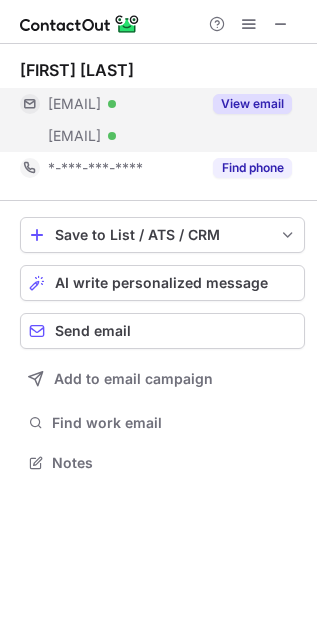click on "***@yahoo.com Verified" at bounding box center [110, 104] 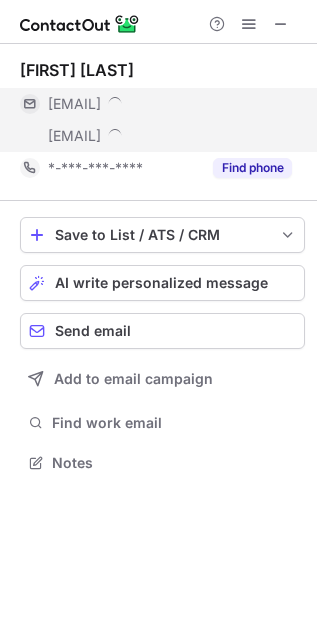 scroll, scrollTop: 9, scrollLeft: 9, axis: both 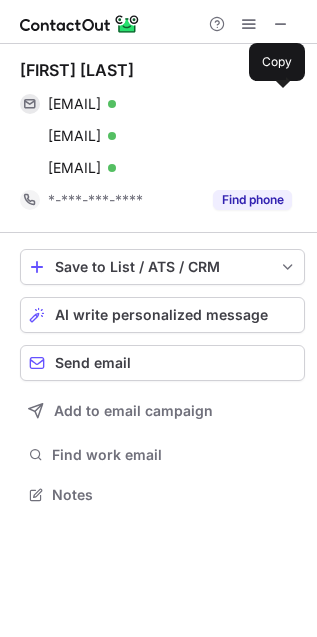 click on "mchesselet@yahoo.com" at bounding box center (74, 104) 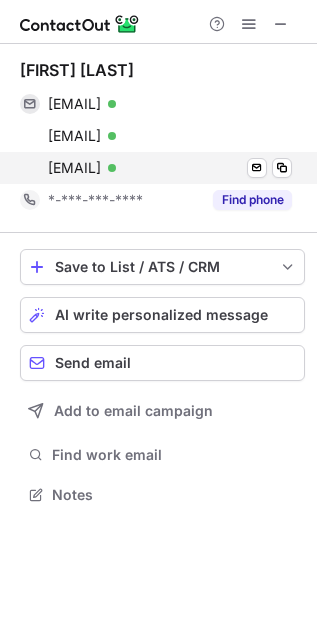 click on "Find phone" at bounding box center [252, 200] 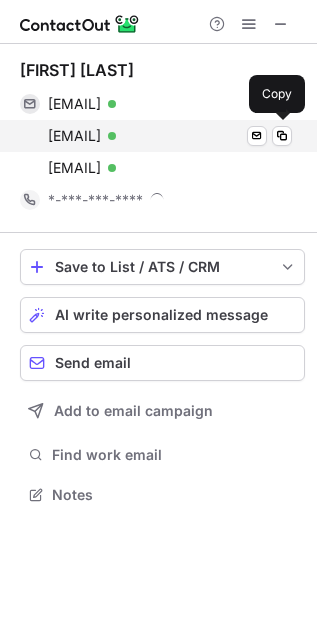 click on "mchesselet@mednet.ucla.edu Verified Send email Copy" at bounding box center (156, 136) 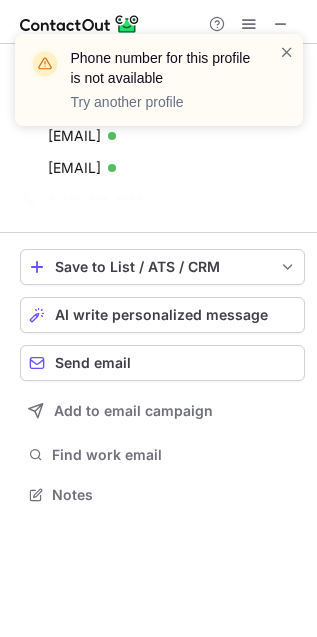 click on "Phone number for this profile is not available Try another profile" at bounding box center (159, 88) 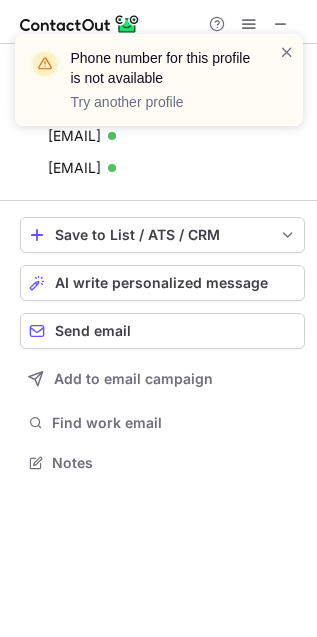 scroll, scrollTop: 449, scrollLeft: 317, axis: both 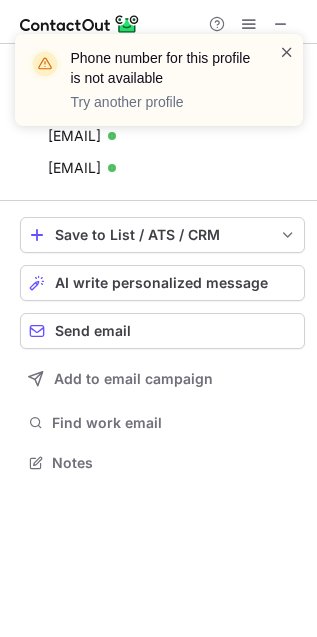 click at bounding box center (287, 52) 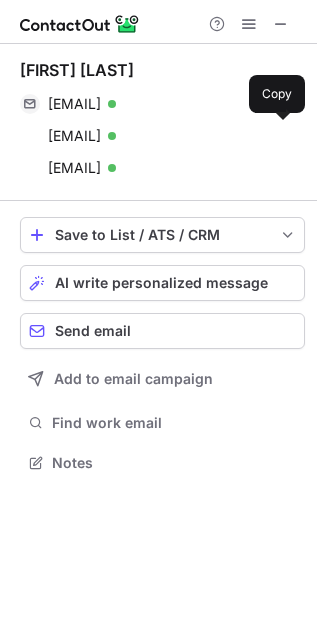 click on "mchesselet@mednet.ucla.edu" at bounding box center (74, 136) 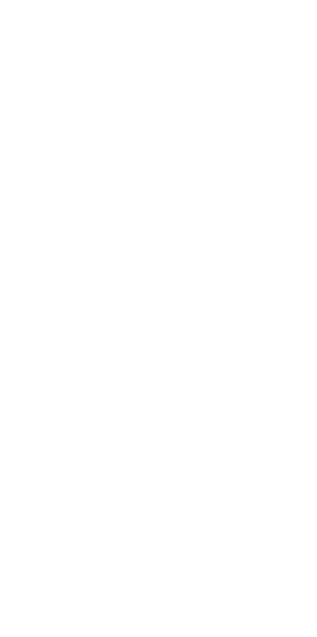scroll, scrollTop: 0, scrollLeft: 0, axis: both 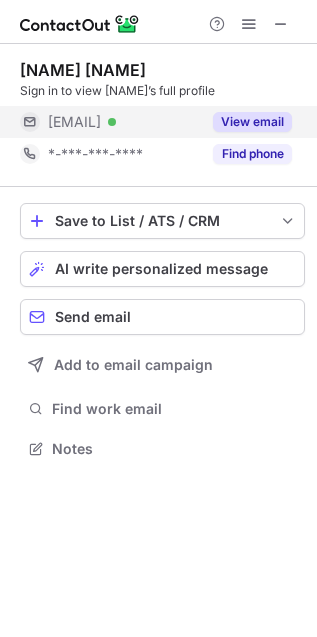 click on "[EMAIL]" at bounding box center (74, 122) 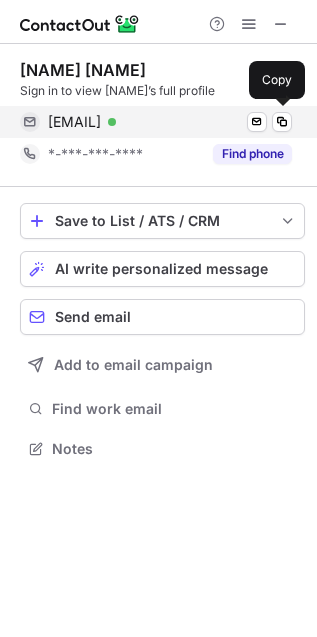 drag, startPoint x: 119, startPoint y: 118, endPoint x: 191, endPoint y: 137, distance: 74.46476 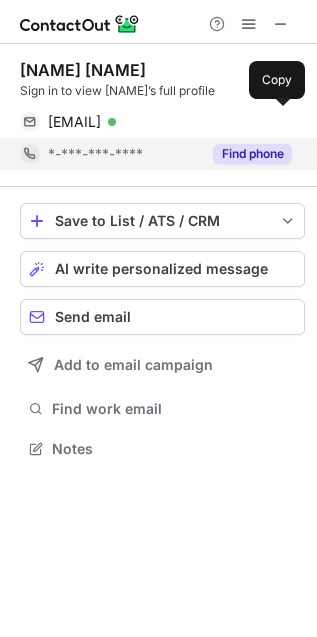 click on "[EMAIL]" at bounding box center [74, 122] 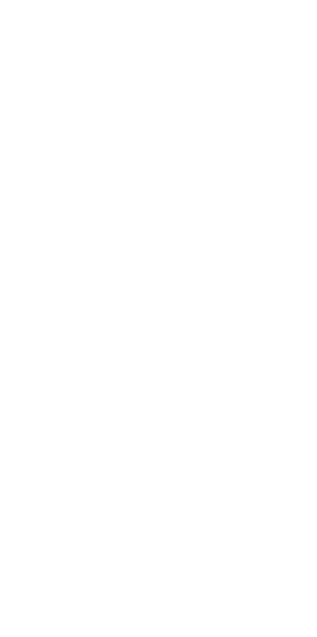 scroll, scrollTop: 0, scrollLeft: 0, axis: both 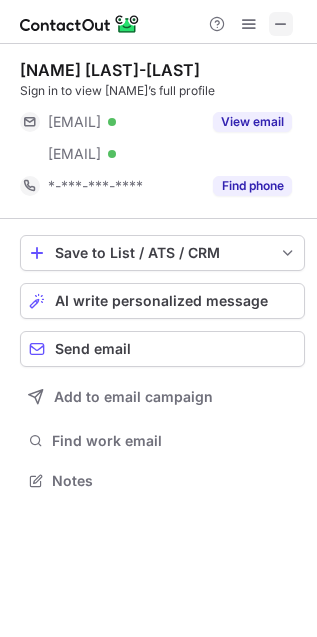 click at bounding box center (281, 24) 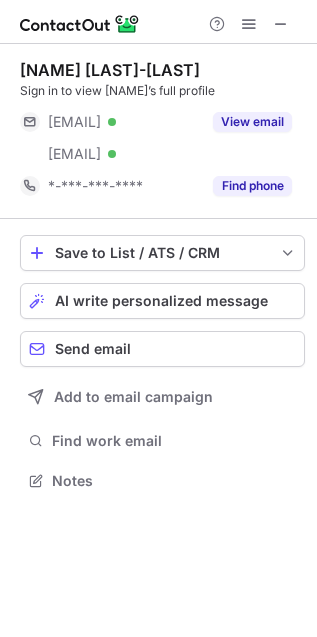 drag, startPoint x: 276, startPoint y: 21, endPoint x: 193, endPoint y: 33, distance: 83.86298 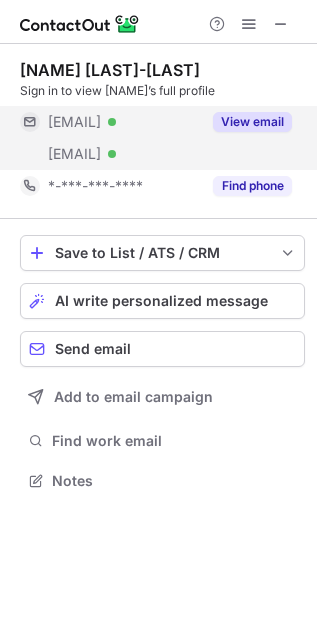 click on "View email" at bounding box center (252, 122) 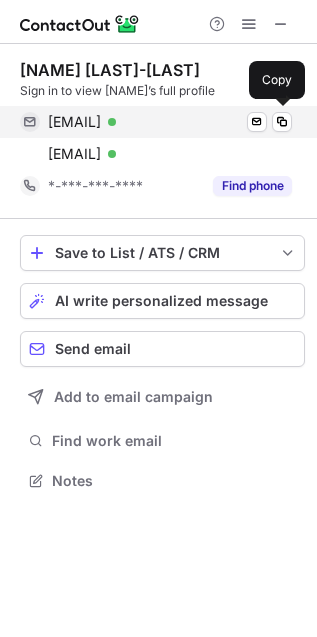 click on "mrr@biokemi.au.dk" at bounding box center [74, 122] 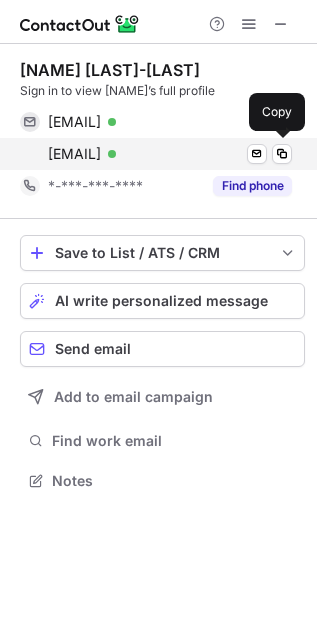 drag, startPoint x: 163, startPoint y: 145, endPoint x: 287, endPoint y: 201, distance: 136.0588 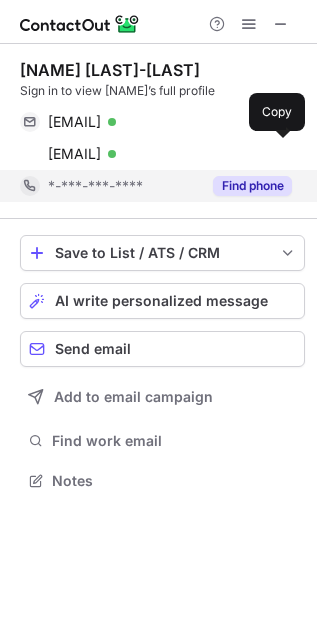 click on "m.romeroramos@nature.com" at bounding box center (74, 154) 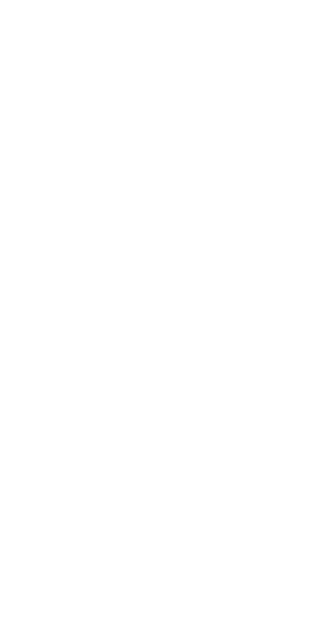 scroll, scrollTop: 0, scrollLeft: 0, axis: both 